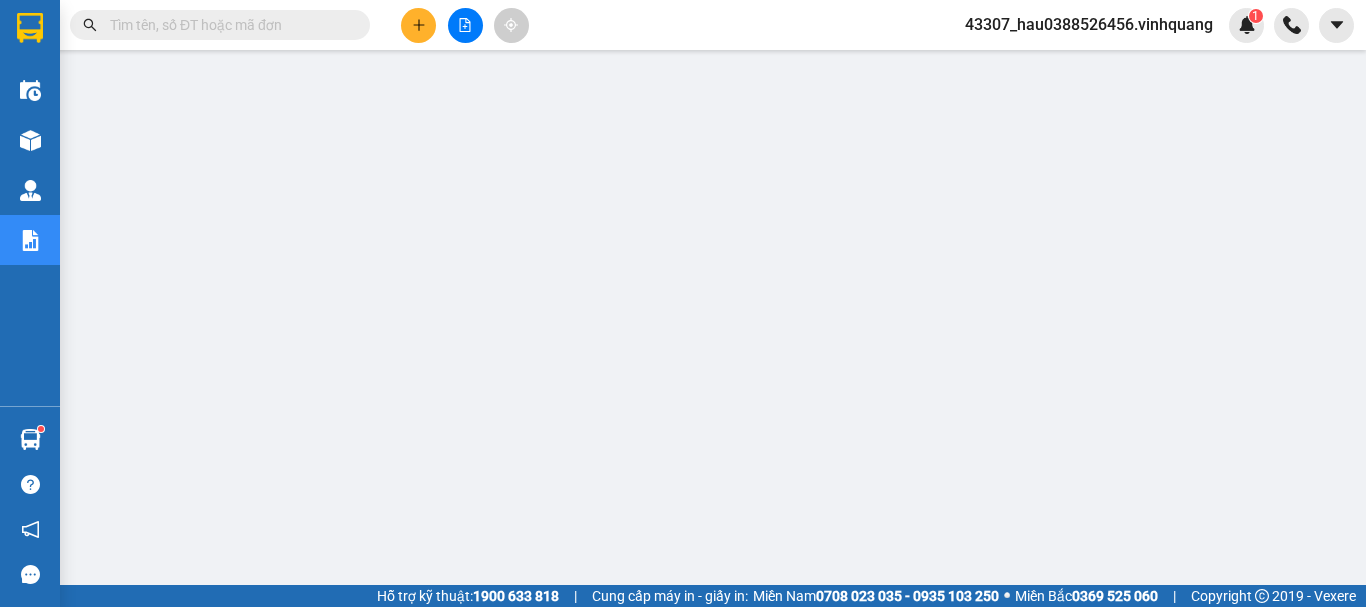scroll, scrollTop: 0, scrollLeft: 0, axis: both 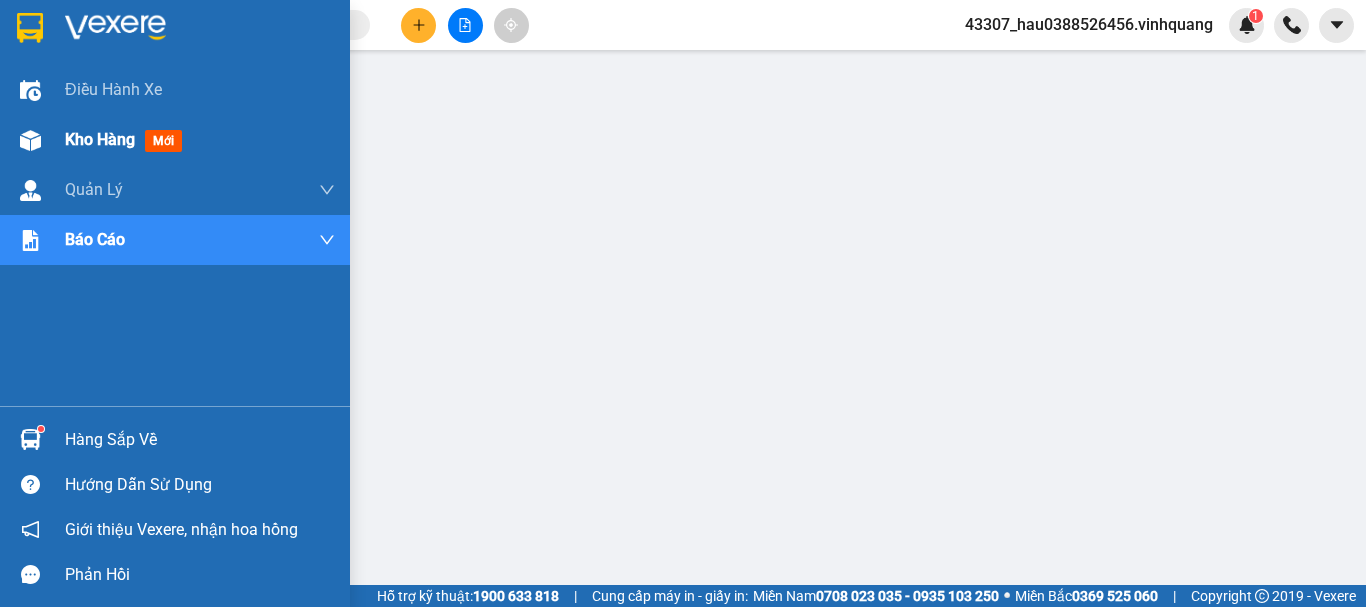 click on "Kho hàng" at bounding box center (100, 139) 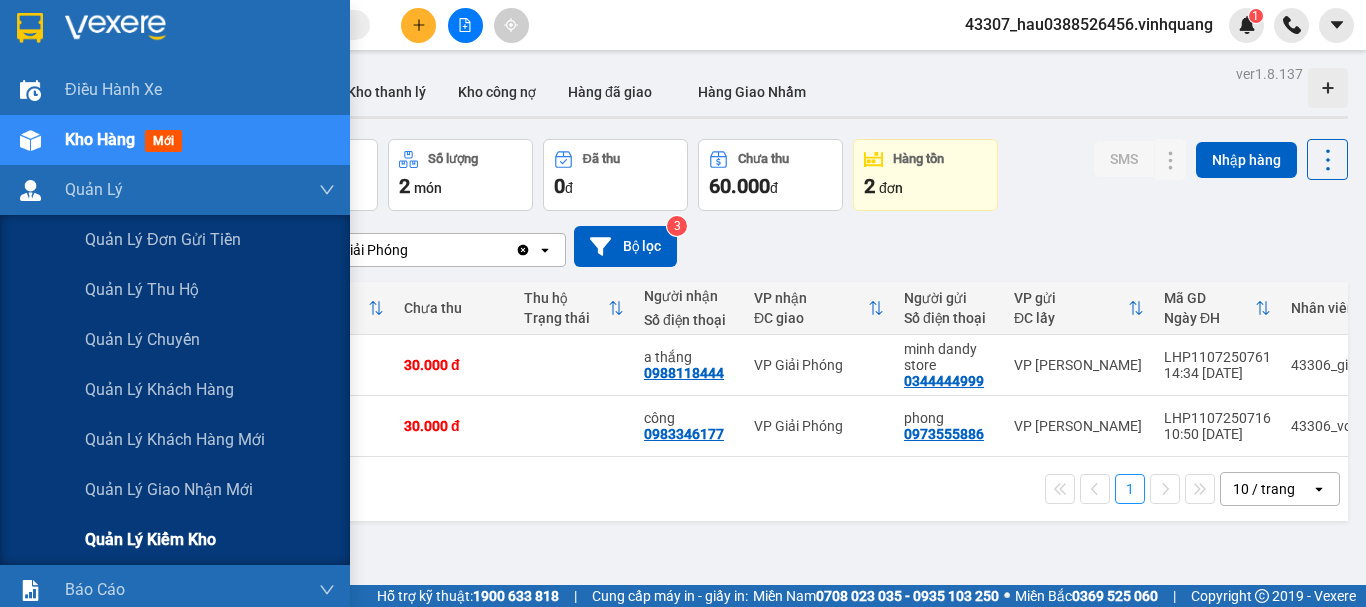 click on "Quản lý kiểm kho" at bounding box center (210, 540) 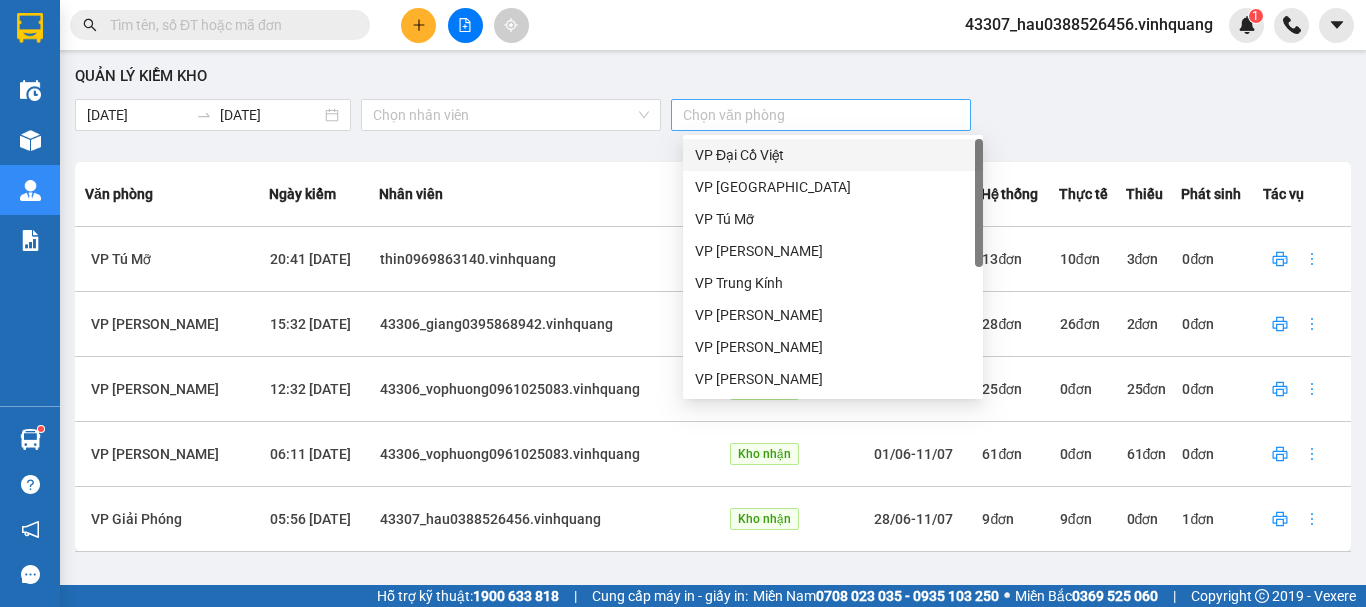 click at bounding box center [811, 115] 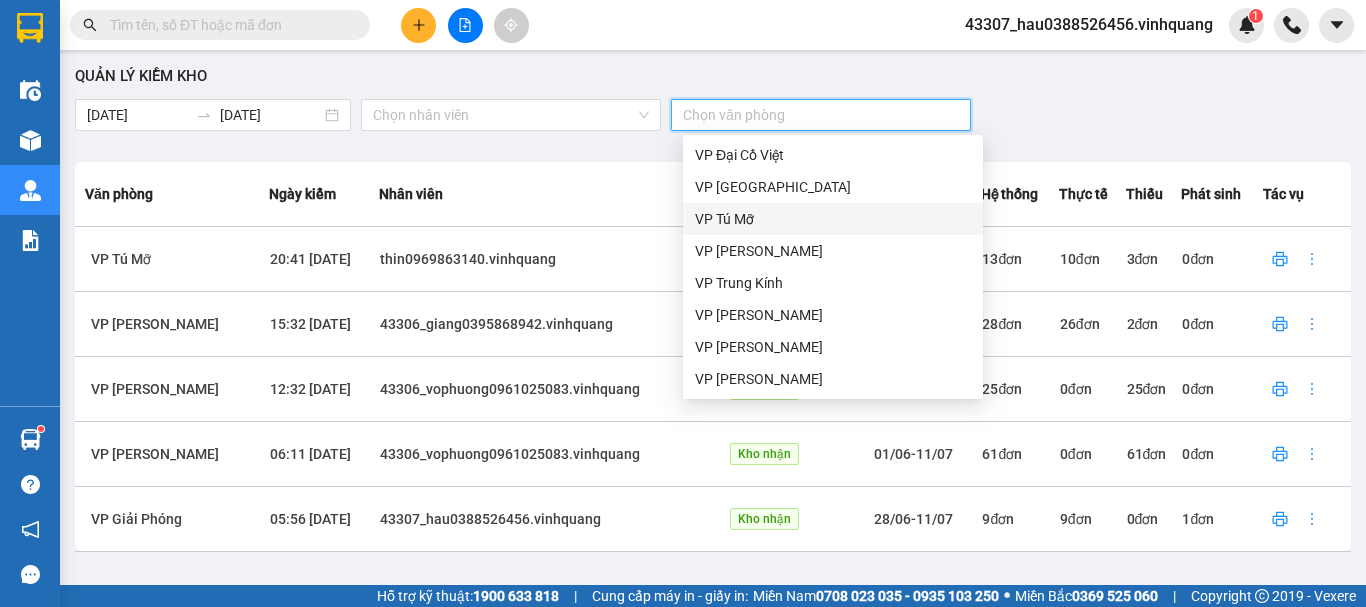 click on "VP Tú Mỡ" at bounding box center [833, 219] 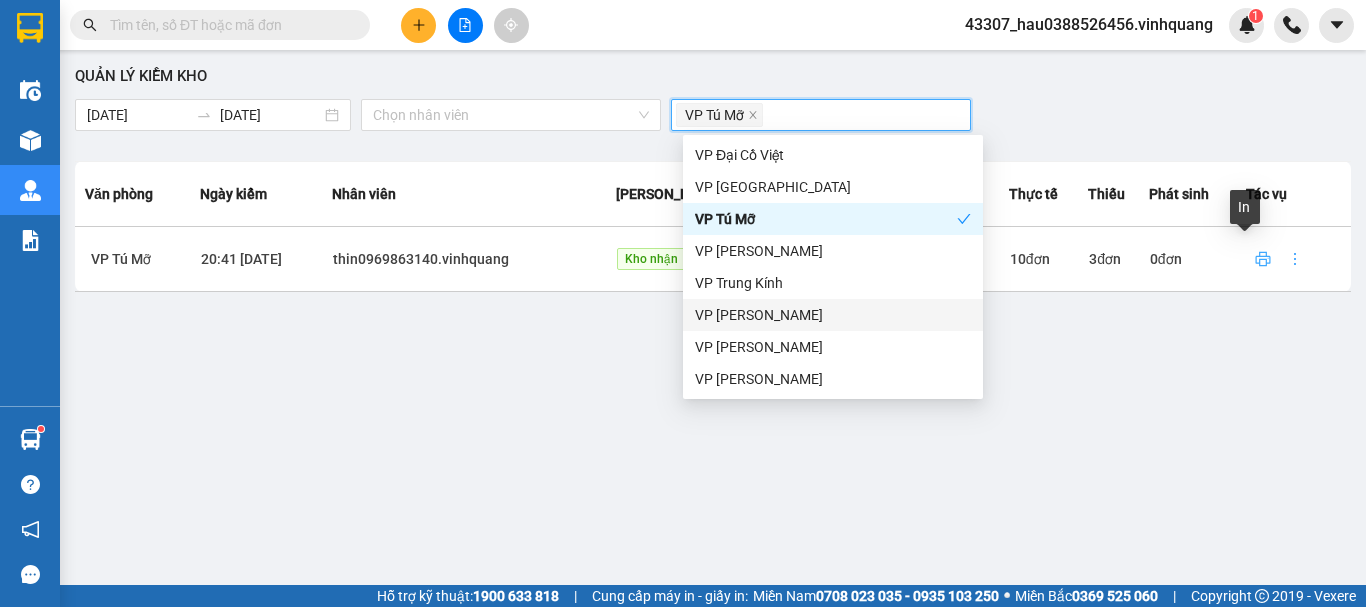 click 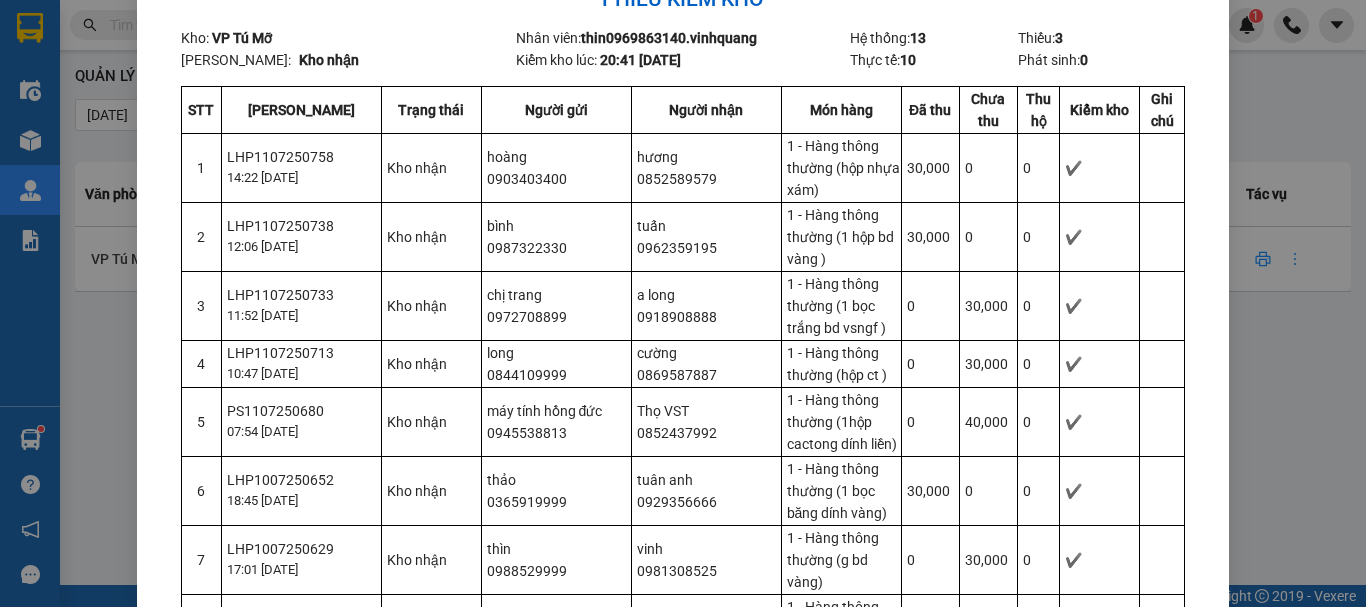 scroll, scrollTop: 0, scrollLeft: 0, axis: both 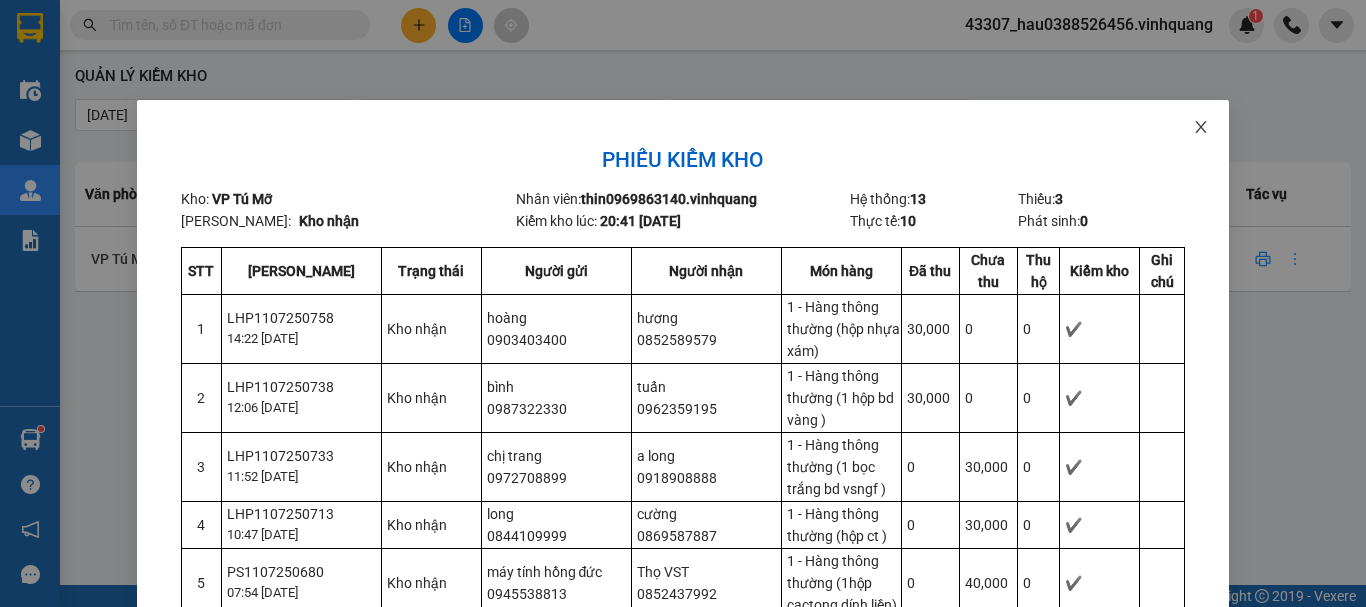 click 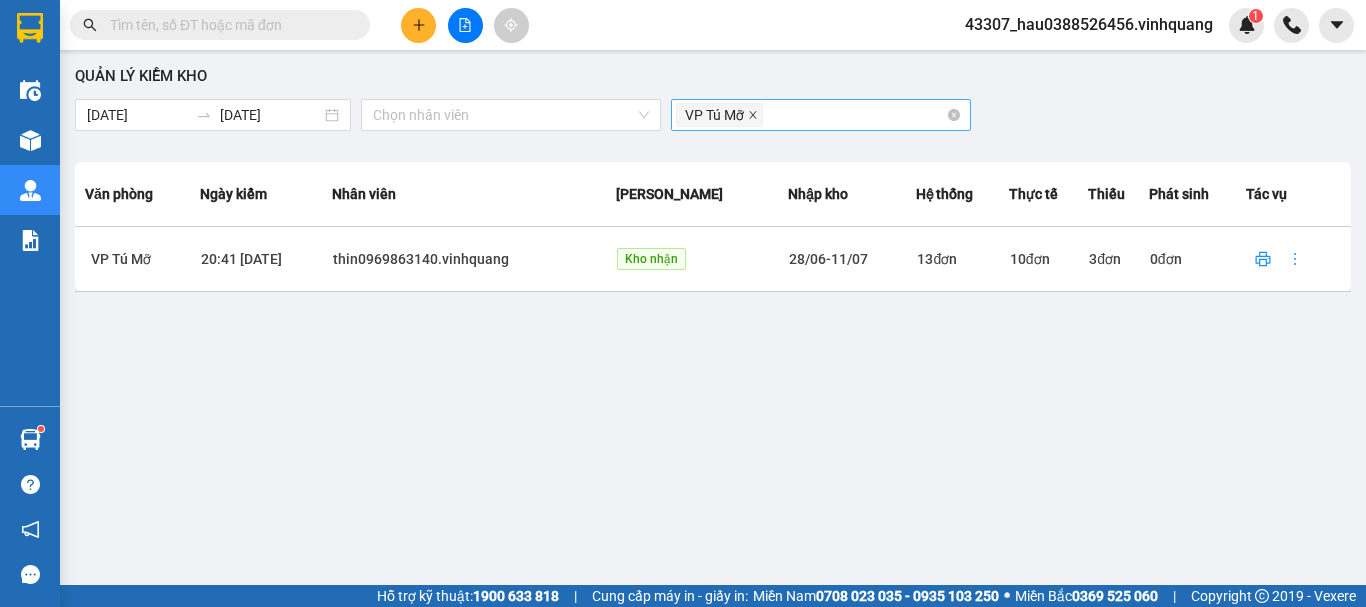 click 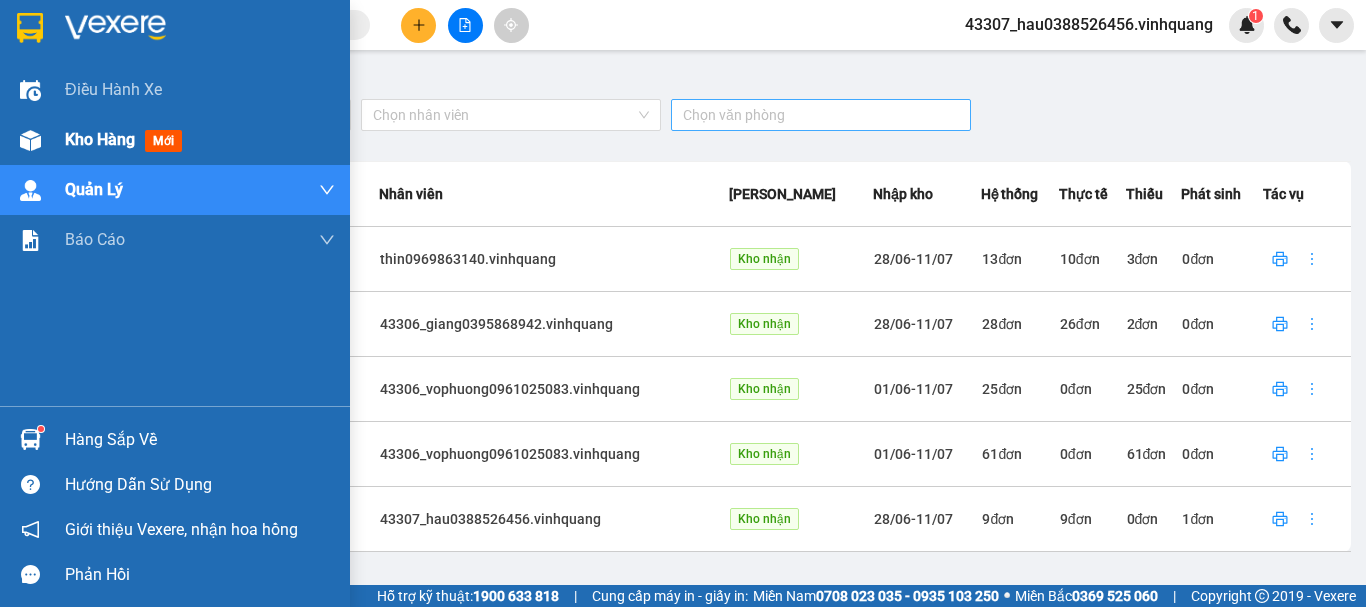 click on "Kho hàng mới" at bounding box center [175, 140] 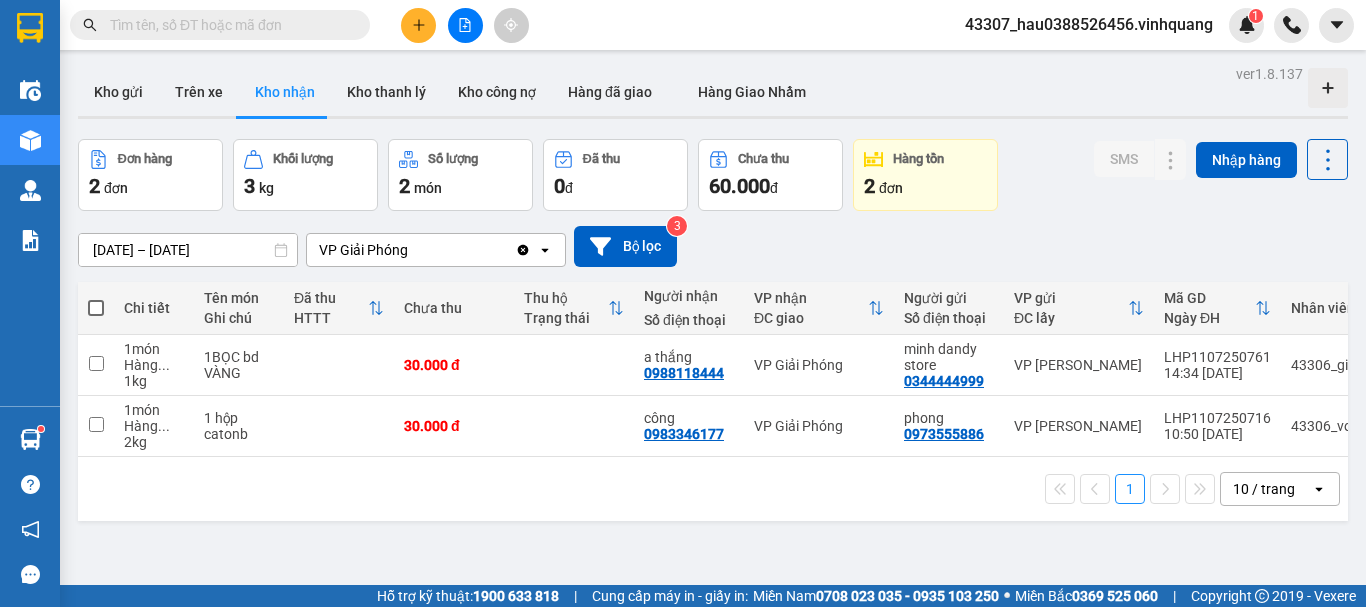 click at bounding box center (228, 25) 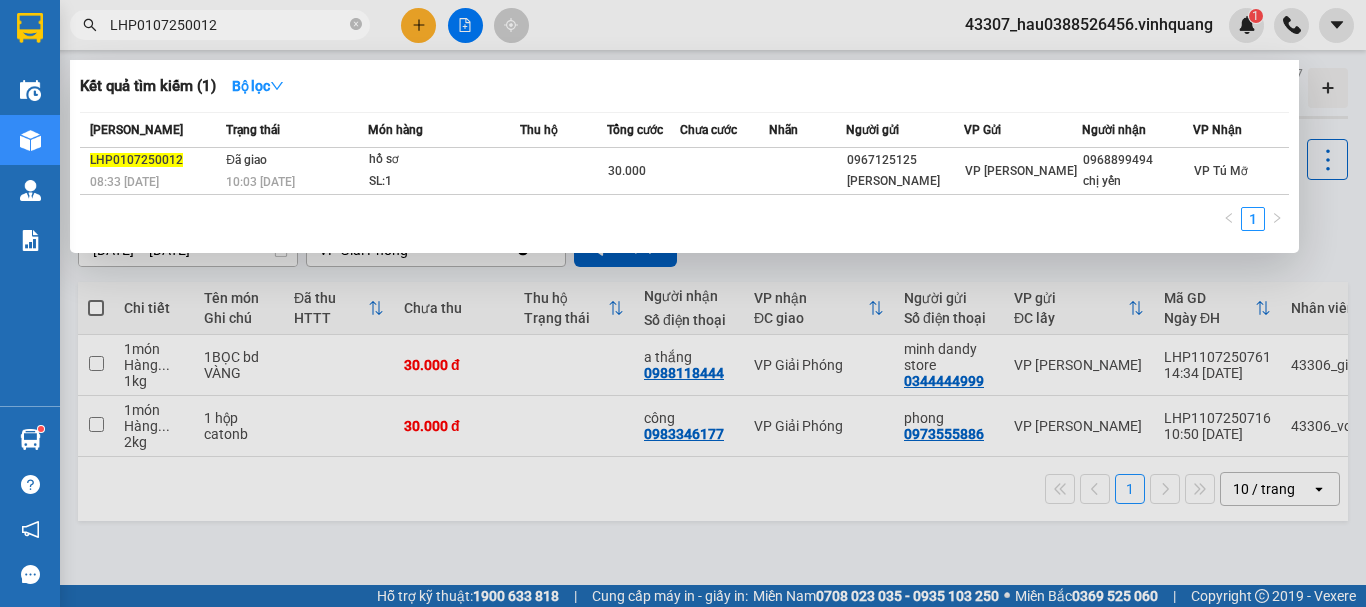 type on "LHP0107250012" 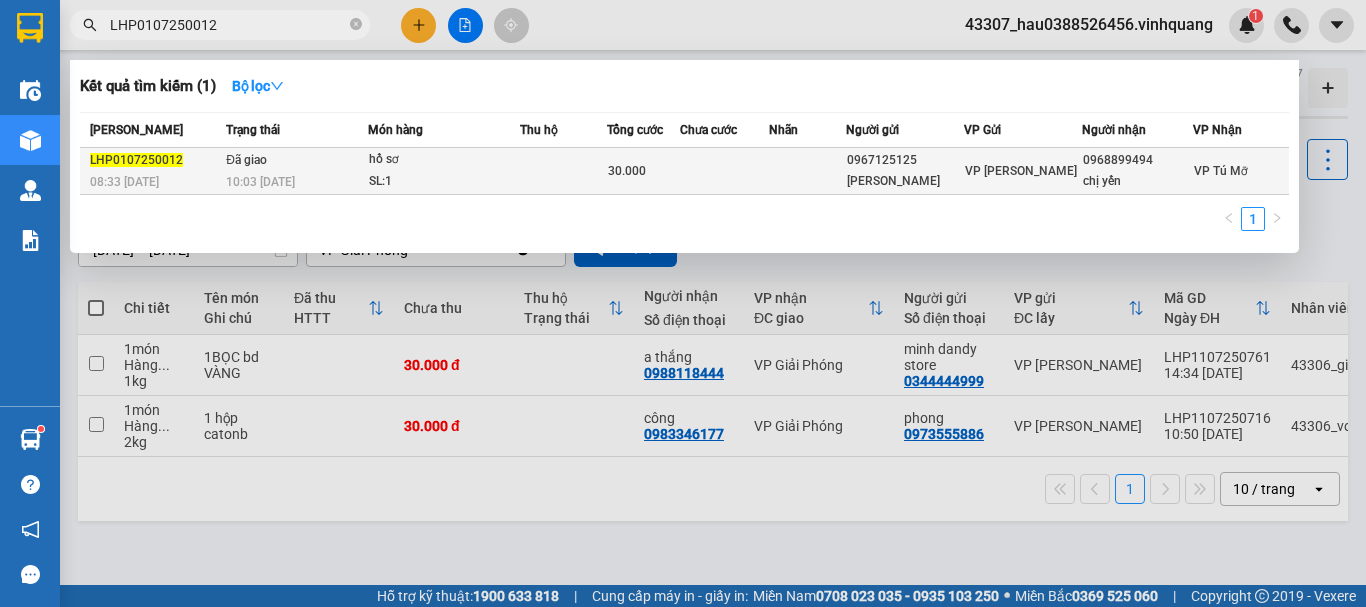 click on "LHP0107250012" 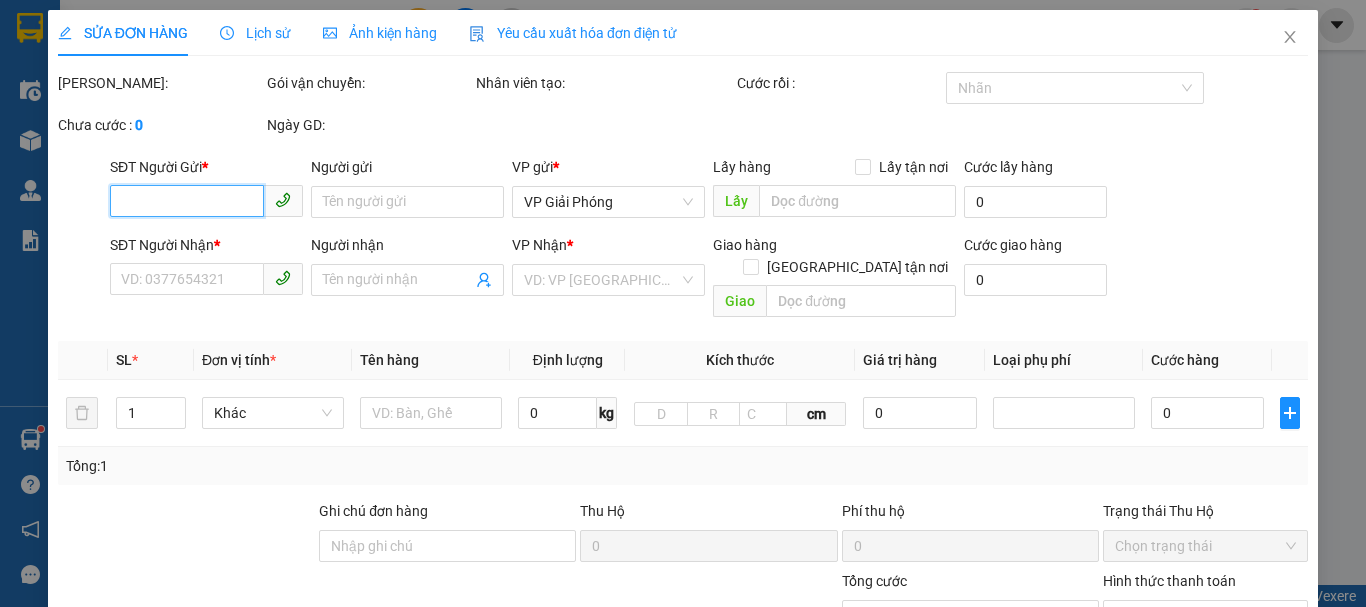 type on "0967125125" 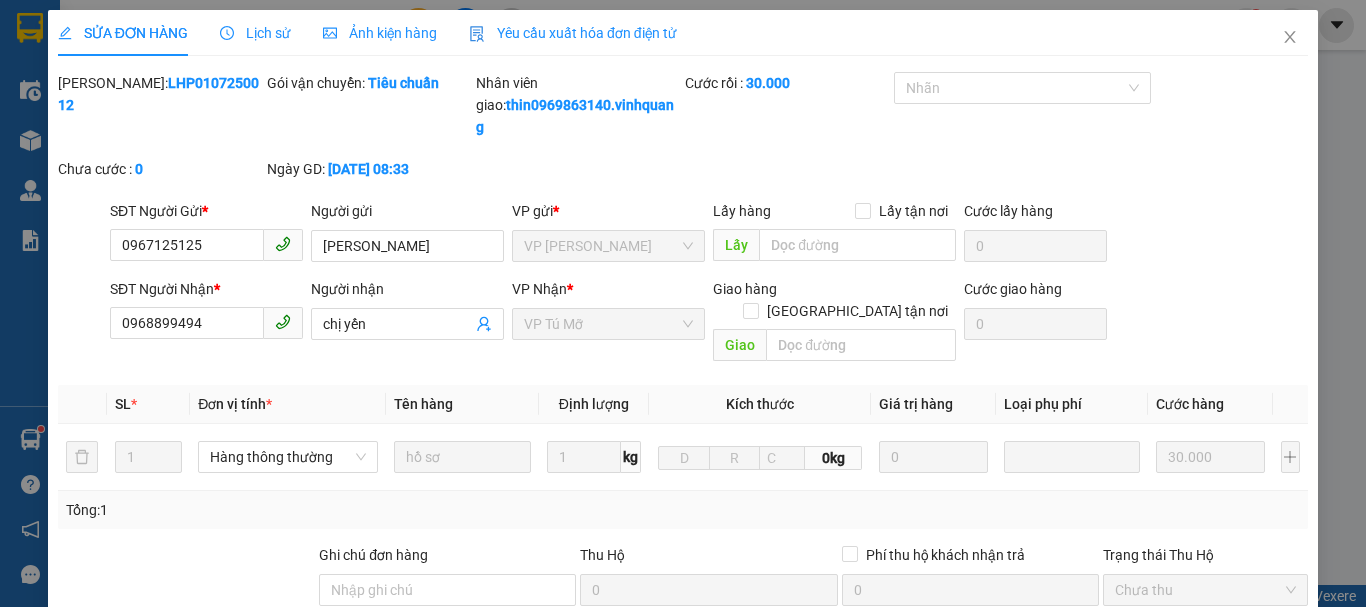 click on "Lịch sử" at bounding box center [255, 33] 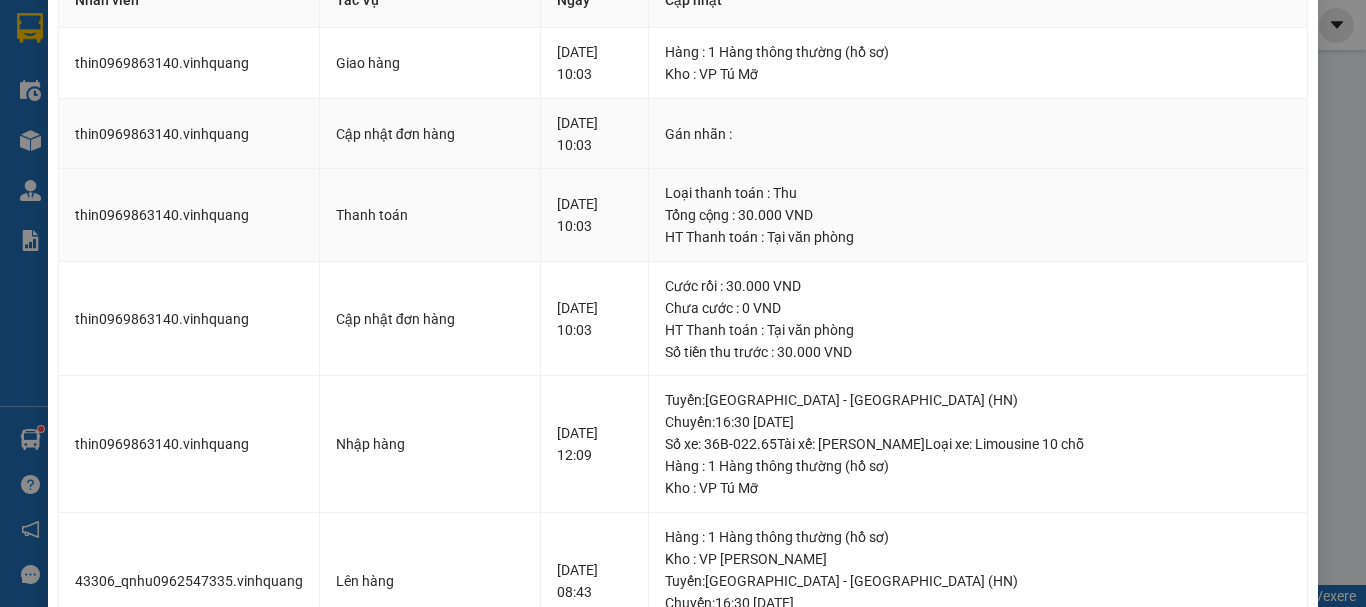 scroll, scrollTop: 0, scrollLeft: 0, axis: both 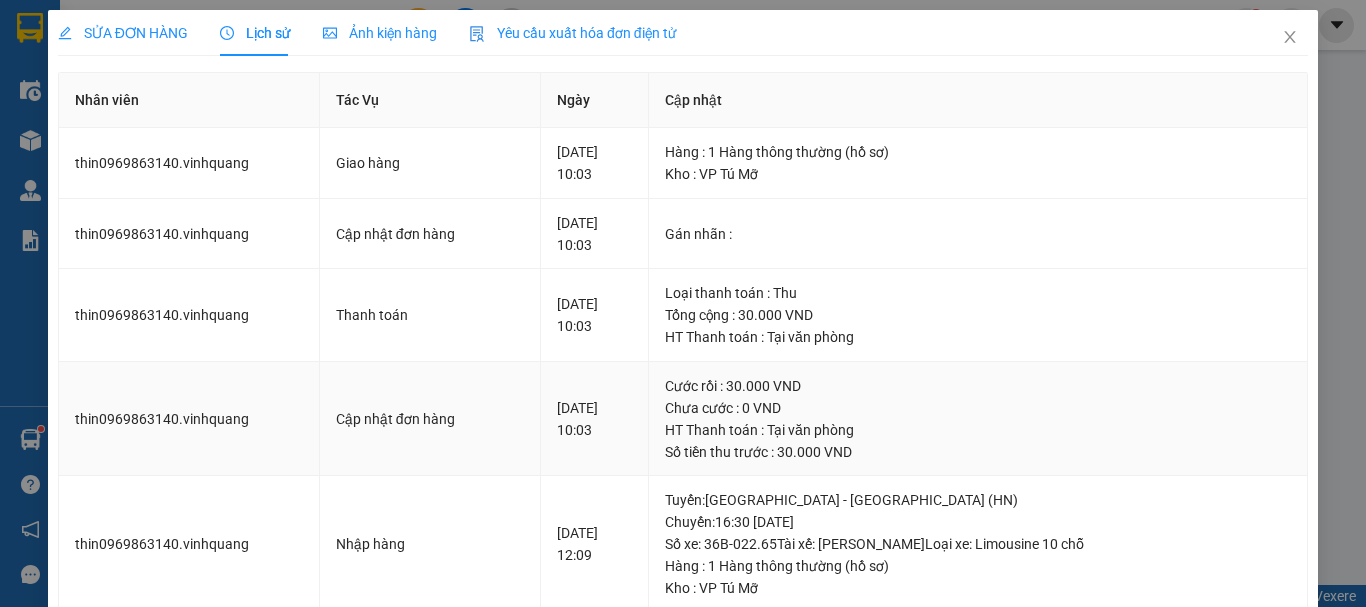 click on "10-07-2025 10:03" at bounding box center (595, 419) 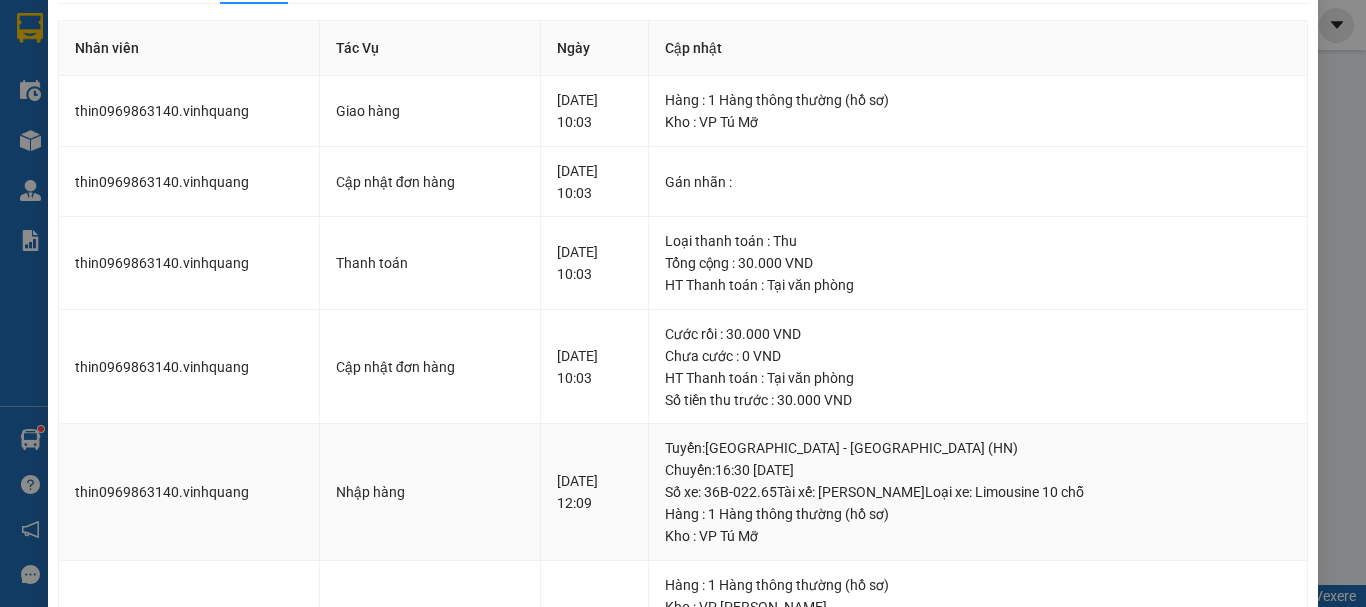 scroll, scrollTop: 0, scrollLeft: 0, axis: both 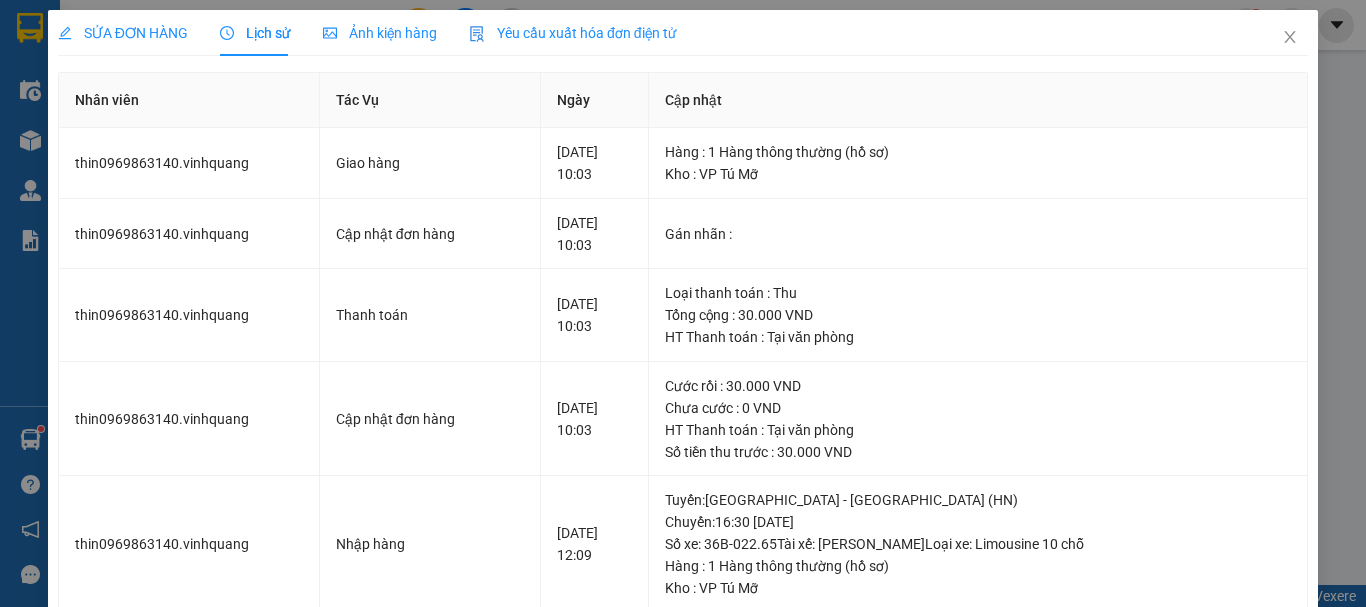click on "SỬA ĐƠN HÀNG Lịch sử Ảnh kiện hàng Yêu cầu xuất hóa đơn điện tử Total Paid Fee 30.000 Total UnPaid Fee 0 Cash Collection Total Fee Mã ĐH:  LHP0107250012 Gói vận chuyển:   Tiêu chuẩn Nhân viên giao: thin0969863140.vinhquang Cước rồi :   30.000   Nhãn Chưa cước :   0 Ngày GD:   01-07-2025 lúc 08:33 SĐT Người Gửi  * 0967125125 Người gửi annh thắng VP gửi  * VP LÊ HỒNG PHONG Lấy hàng Lấy tận nơi Lấy Cước lấy hàng 0 SĐT Người Nhận  * 0968899494 Người nhận chị yến VP Nhận  * VP Tú Mỡ Giao hàng Giao tận nơi Giao Cước giao hàng 0 SL  * Đơn vị tính  * Tên hàng  Định lượng Kích thước Giá trị hàng Loại phụ phí Cước hàng                     1 Hàng thông thường hồ sơ 1 kg 0kg 0   30.000 Tổng:  1 Ghi chú đơn hàng Thu Hộ 0 Phí thu hộ khách nhận trả 0 Trạng thái Thu Hộ   Chưa thu Tổng cước 30.000 Hình thức thanh toán Phụ thu 0 VND" at bounding box center [683, 303] 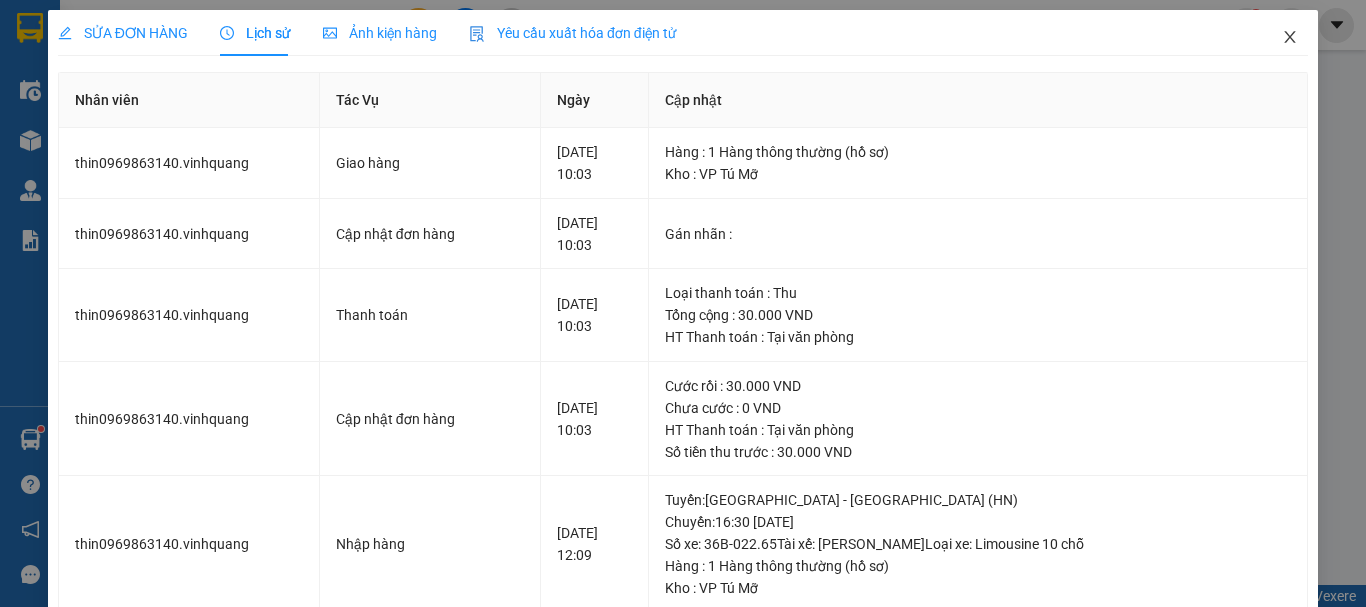 click 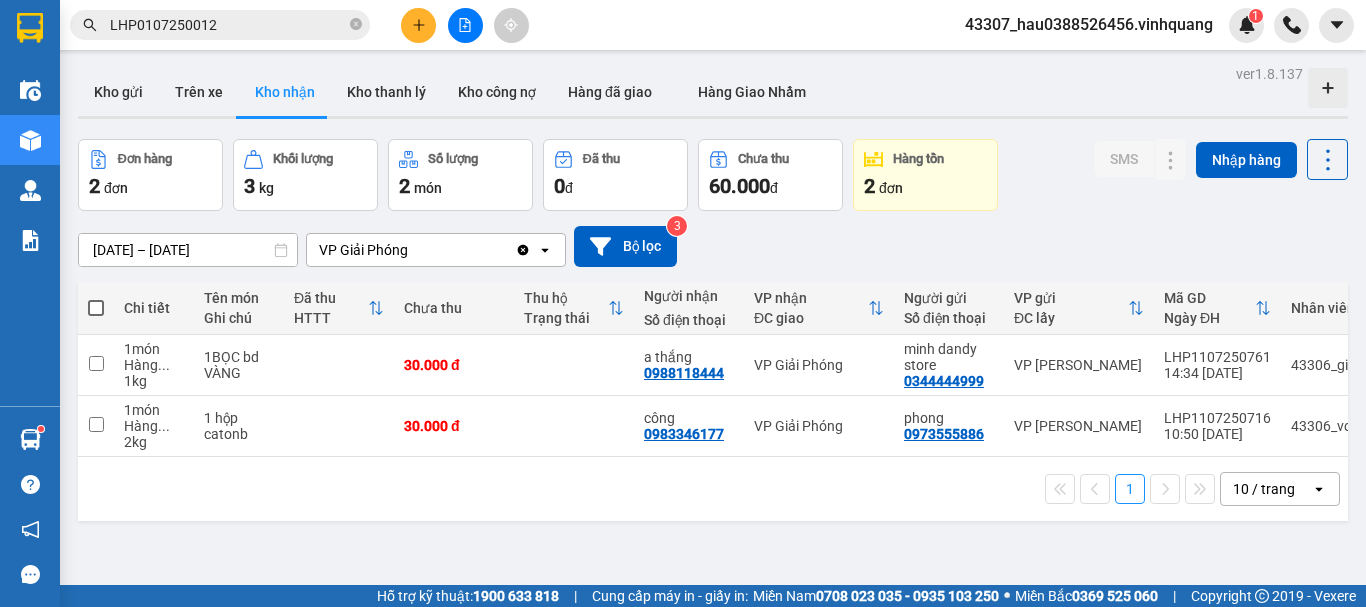 click on "ver  1.8.137 Kho gửi Trên xe Kho nhận Kho thanh lý Kho công nợ Hàng đã giao Hàng Giao Nhầm Đơn hàng 2 đơn Khối lượng 3 kg Số lượng 2 món Đã thu 0  đ Chưa thu 60.000  đ Hàng tồn 2 đơn SMS Nhập hàng 09/07/2025 – 11/07/2025 Press the down arrow key to interact with the calendar and select a date. Press the escape button to close the calendar. Selected date range is from 09/07/2025 to 11/07/2025. VP Giải Phóng Clear value open Bộ lọc 3 Chi tiết Tên món Ghi chú Đã thu HTTT Chưa thu Thu hộ Trạng thái Người nhận Số điện thoại VP nhận ĐC giao Người gửi Số điện thoại VP gửi ĐC lấy Mã GD Ngày ĐH Nhân viên 1  món Hàng ... 1  kg 1BỌC bd VÀNG 30.000 đ a thắng 0988118444 VP Giải Phóng minh dandy store 0344444999 VP LÊ HỒNG PHONG LHP1107250761 14:34 11/07 43306_giang0395868942.vinhquang 1  món Hàng ... 2  kg  1 hộp catonb  30.000 đ công 0983346177 VP Giải Phóng phong 0973555886 VP LÊ HỒNG PHONG 1" at bounding box center [713, 363] 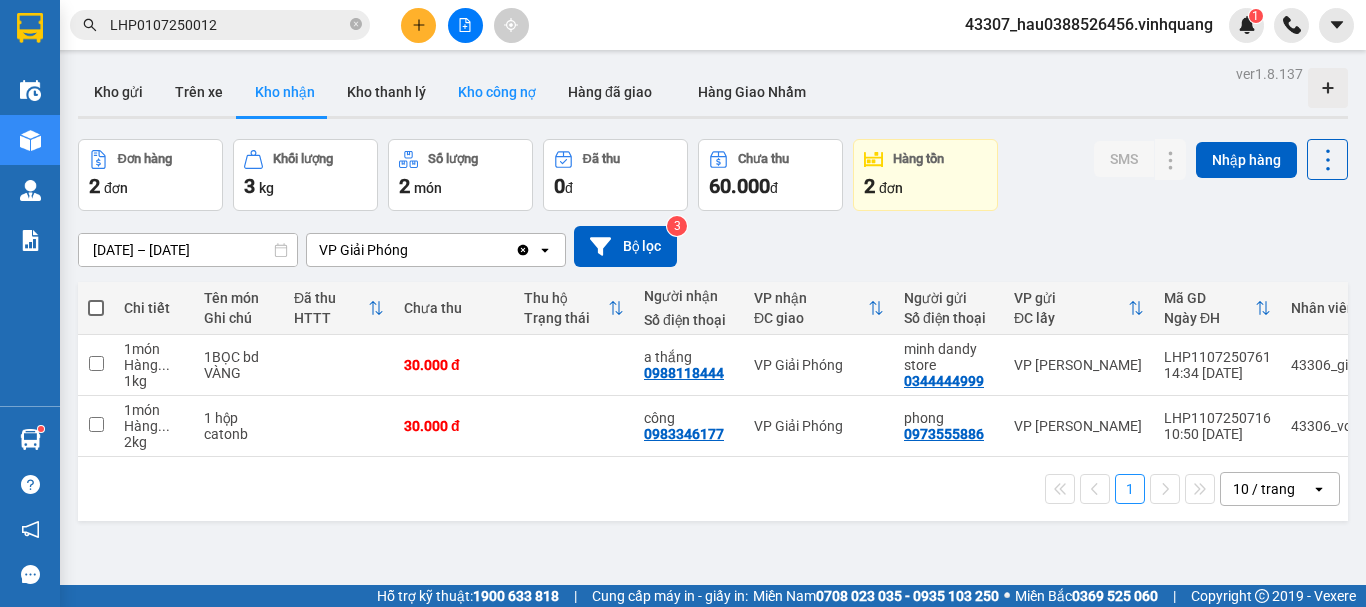 click on "Kho công nợ" at bounding box center [497, 92] 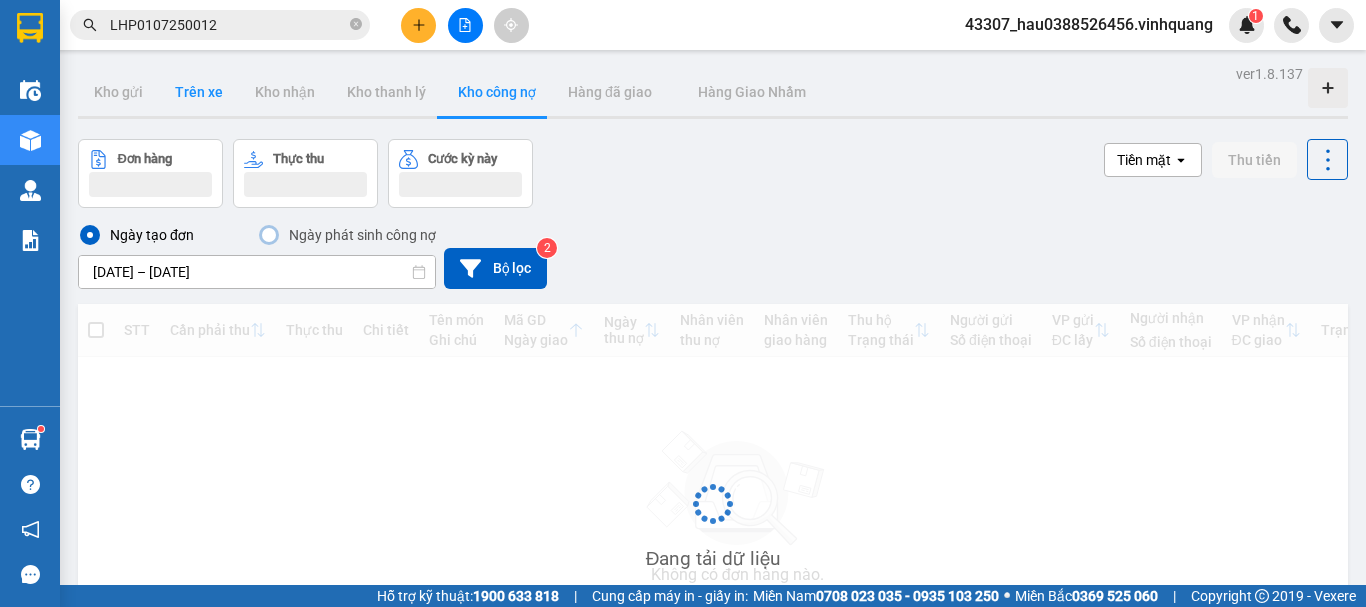 click on "Trên xe" at bounding box center (199, 92) 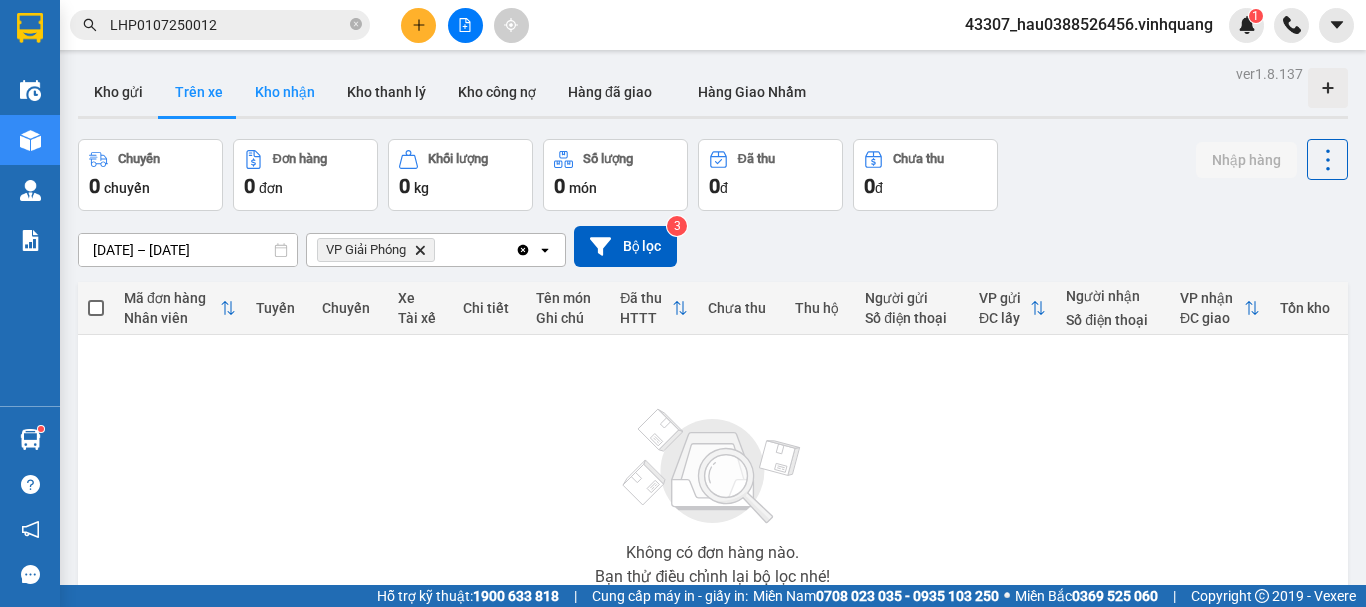 click on "Kho nhận" at bounding box center [285, 92] 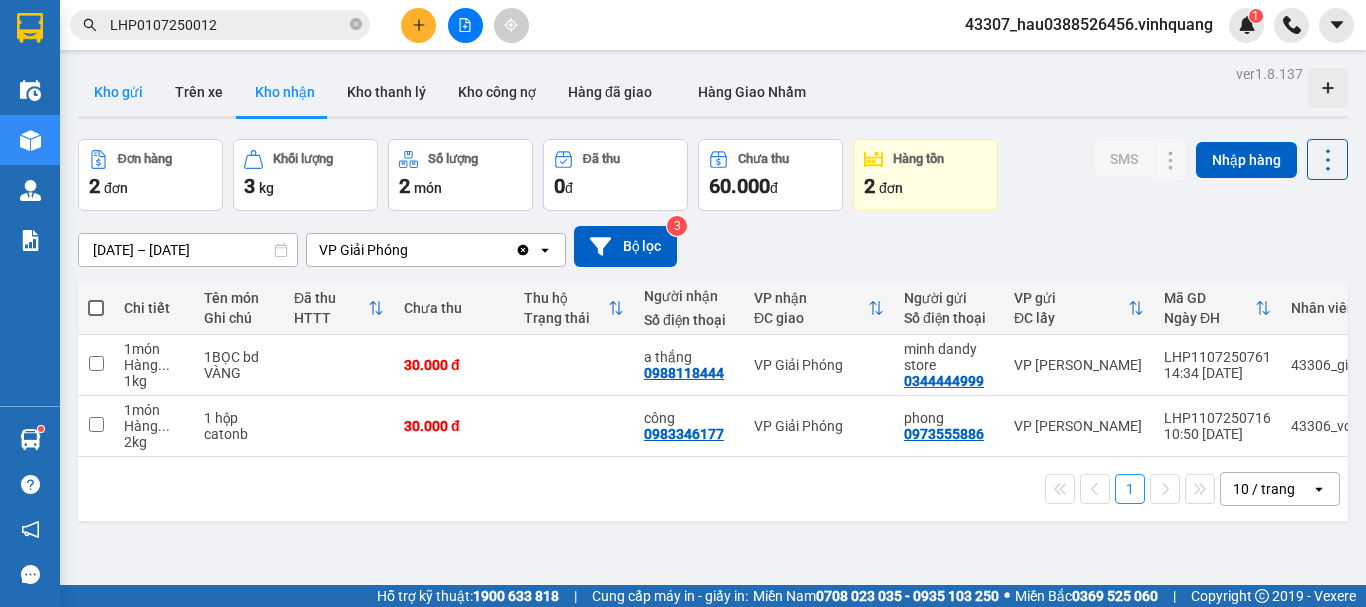 click on "Kho gửi" at bounding box center [118, 92] 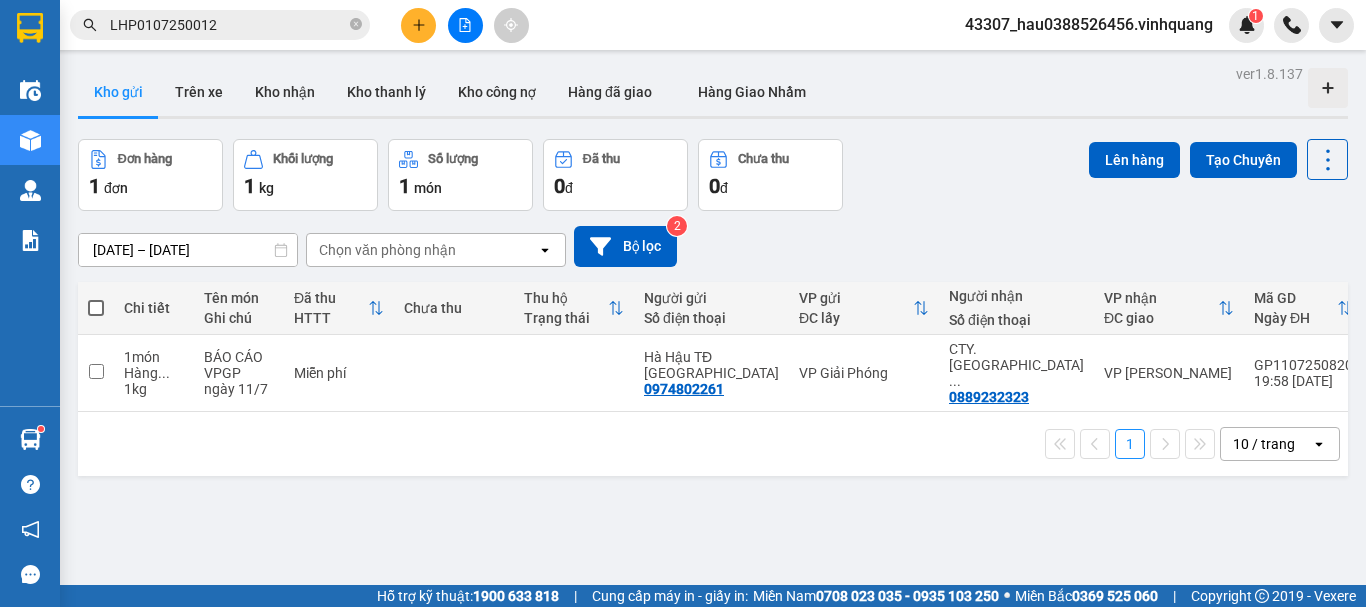 click on "43307_hau0388526456.vinhquang" at bounding box center [1089, 24] 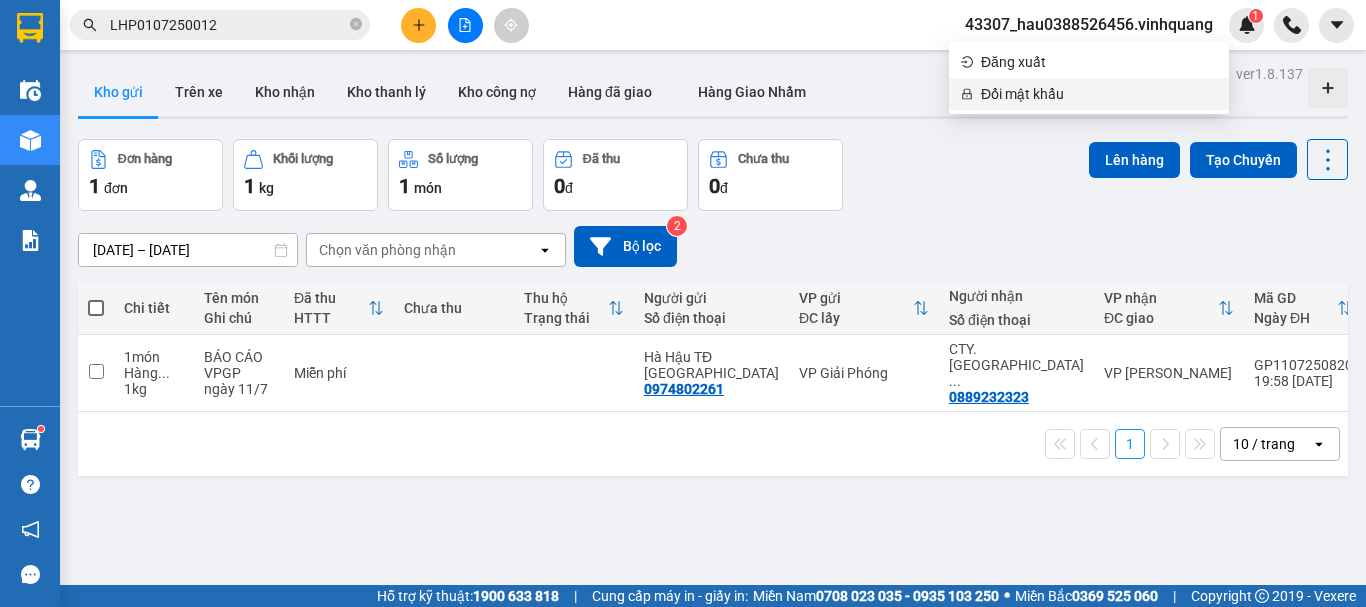 click on "Đổi mật khẩu" at bounding box center [1099, 94] 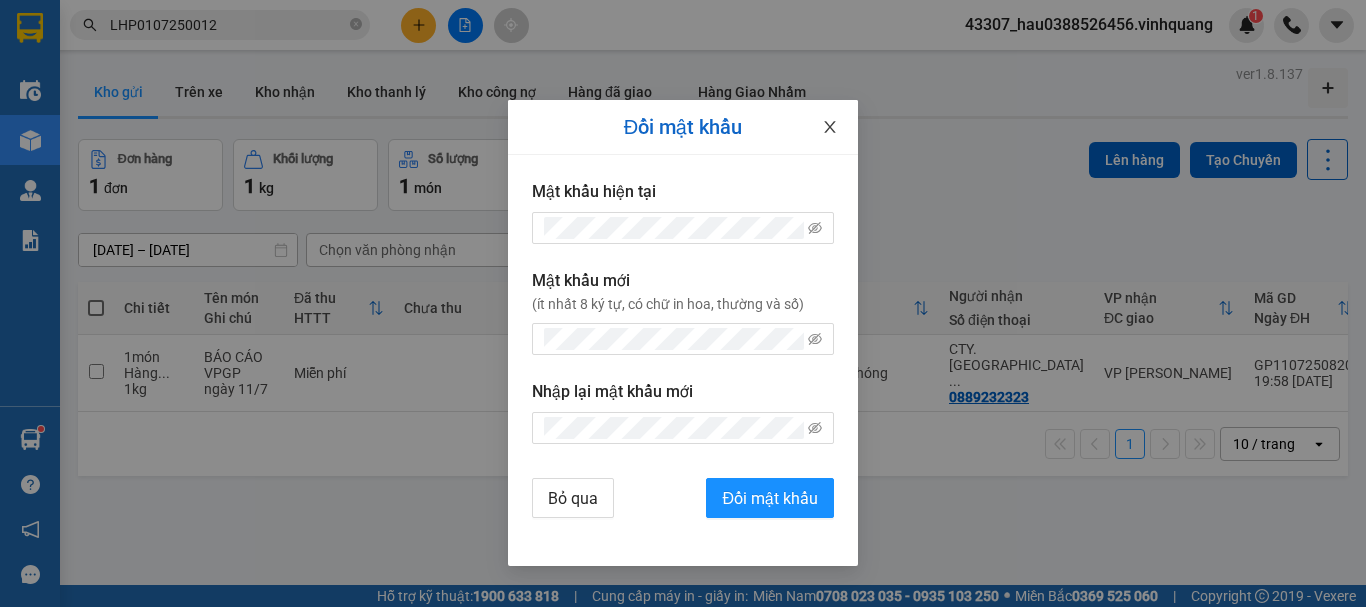 click 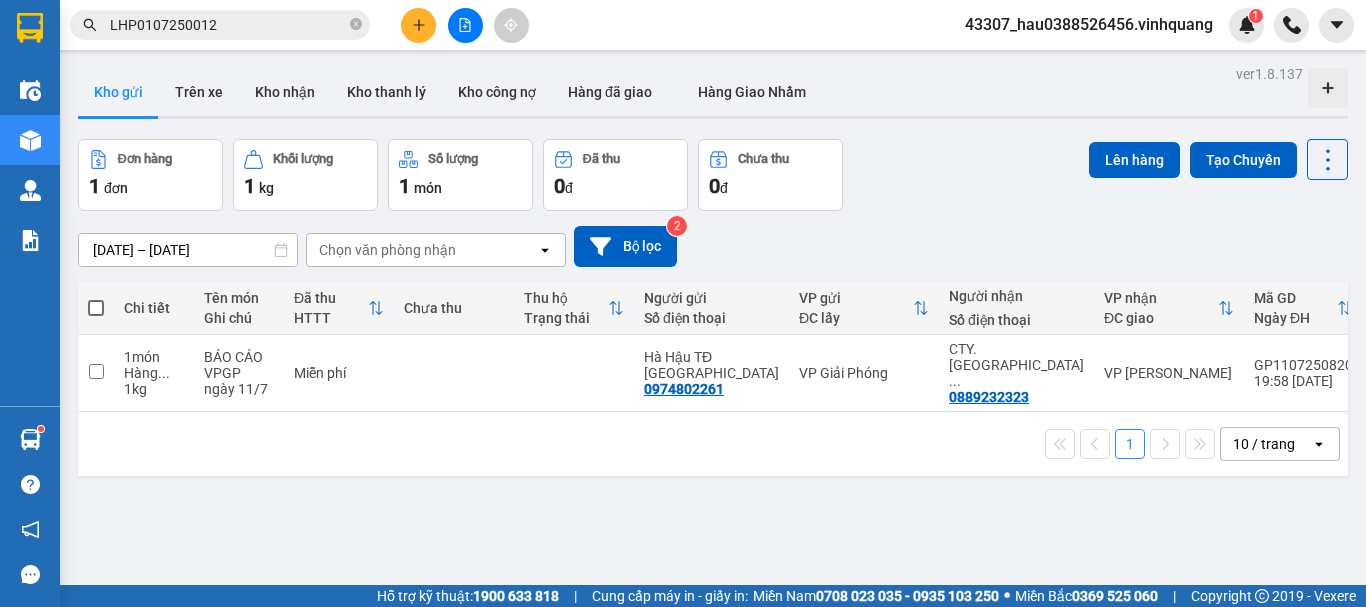 click on "43307_hau0388526456.vinhquang" at bounding box center (1089, 24) 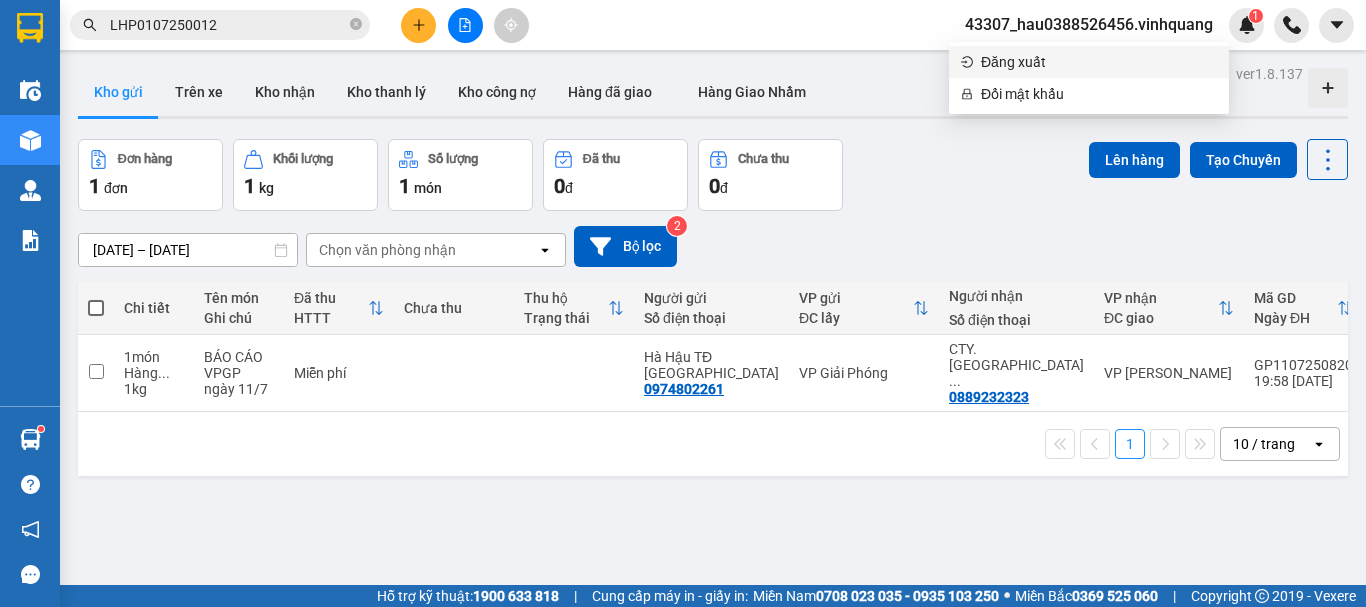 click on "Đăng xuất" at bounding box center [1089, 62] 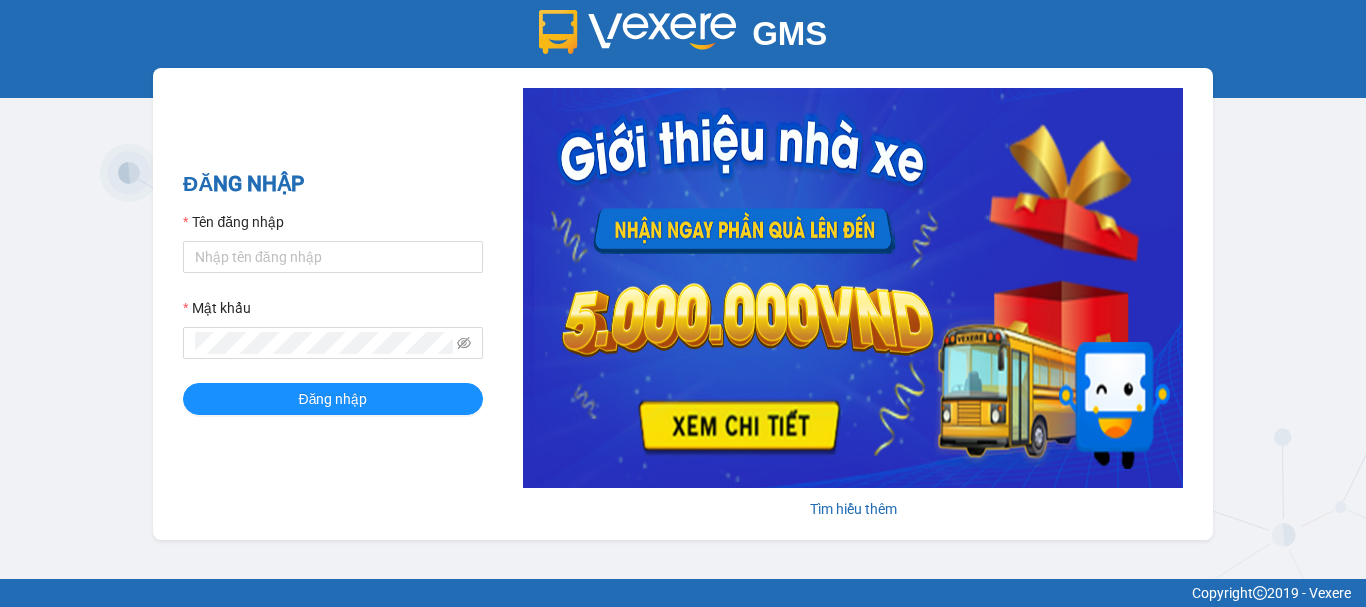 scroll, scrollTop: 0, scrollLeft: 0, axis: both 